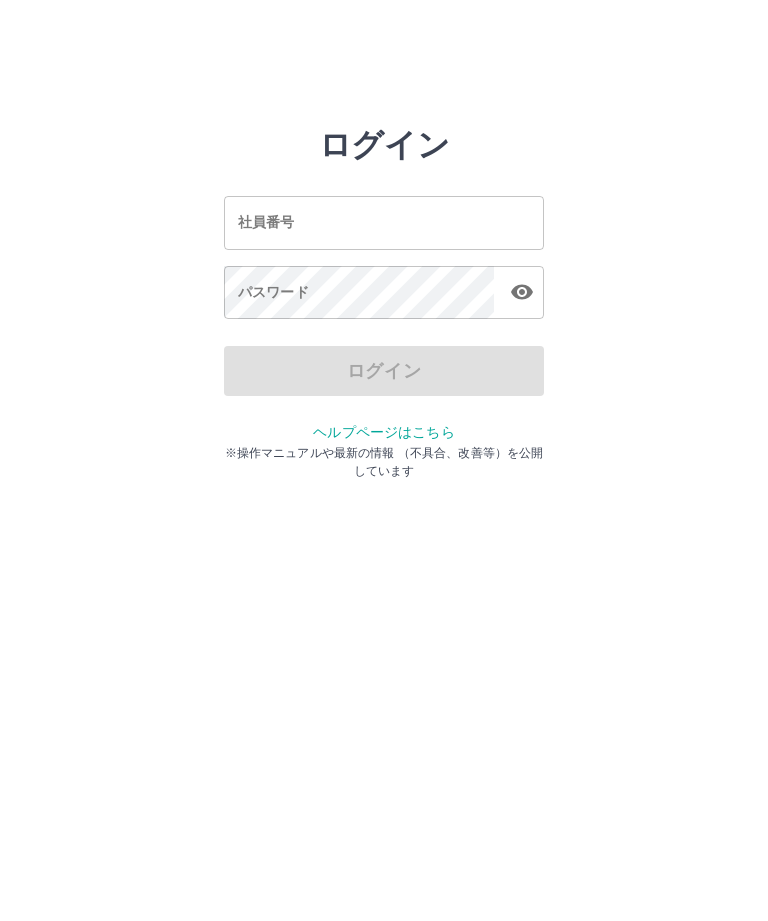 scroll, scrollTop: 0, scrollLeft: 0, axis: both 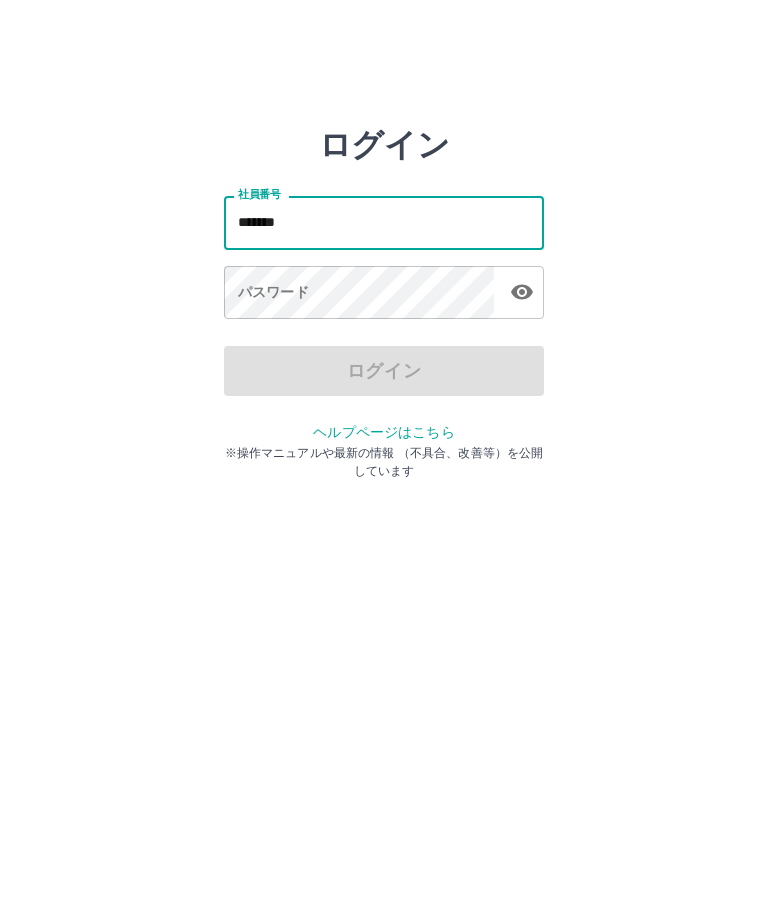 type on "*******" 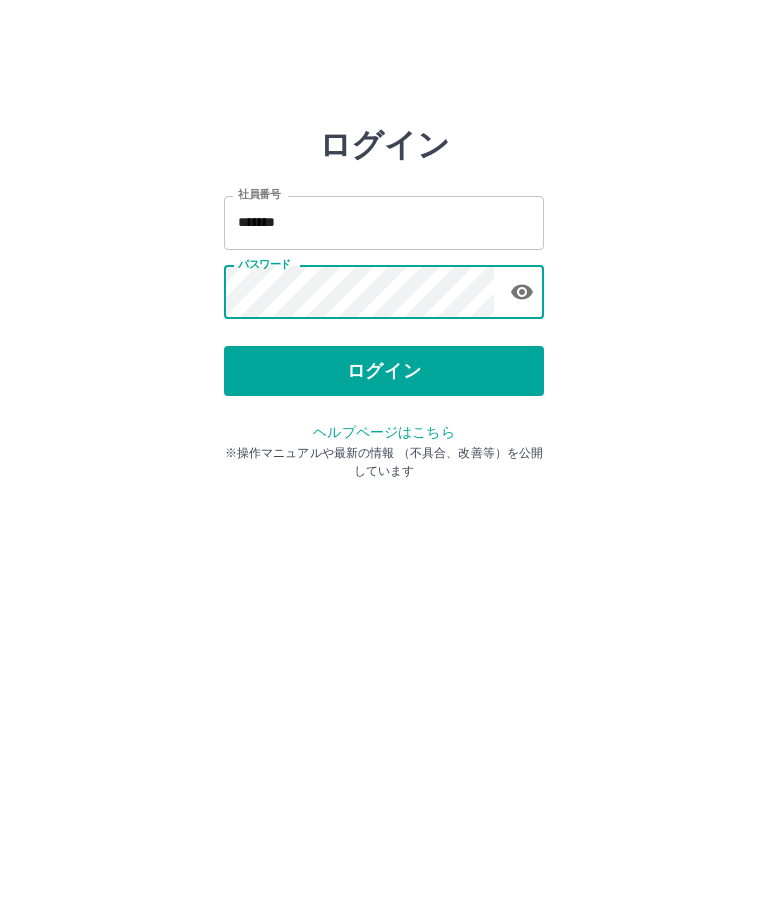 click on "ログイン" at bounding box center (384, 371) 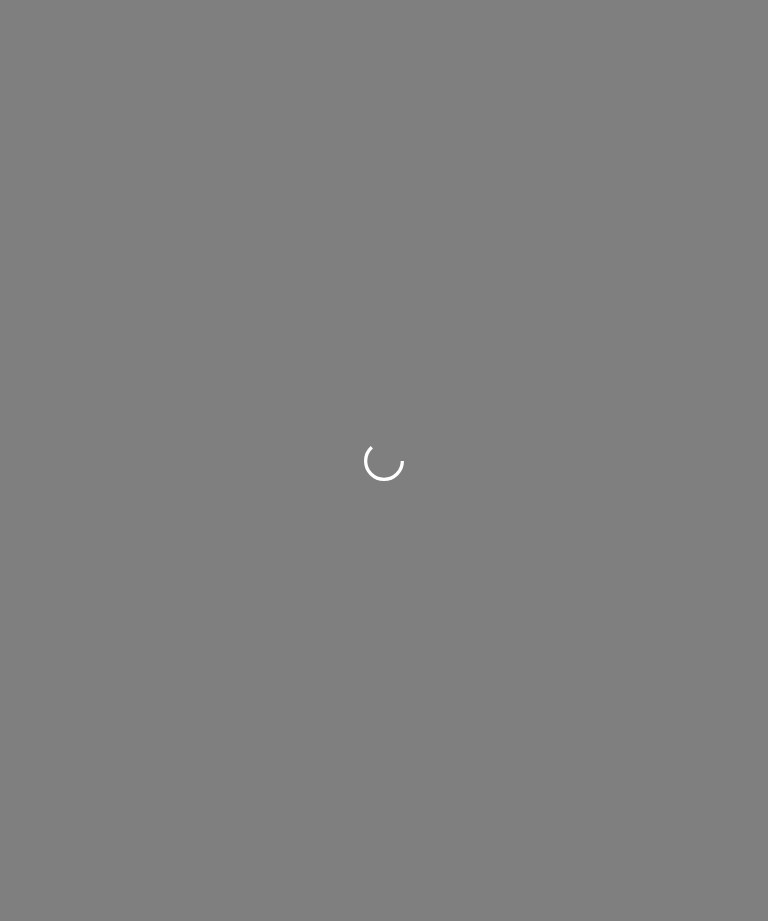 scroll, scrollTop: 0, scrollLeft: 0, axis: both 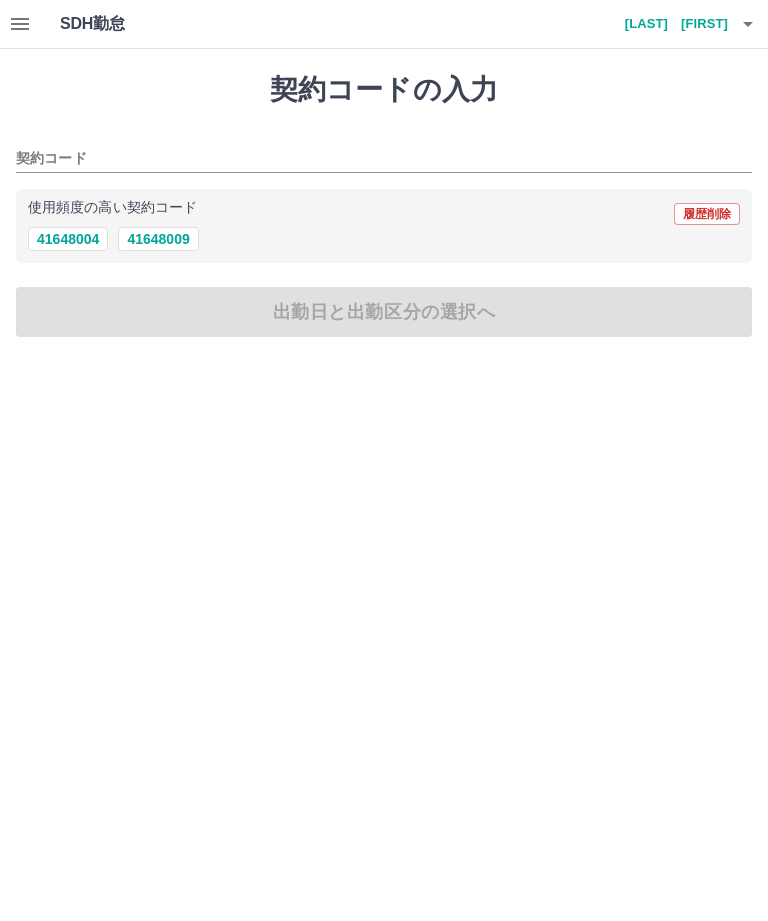 click on "41648004" at bounding box center [68, 239] 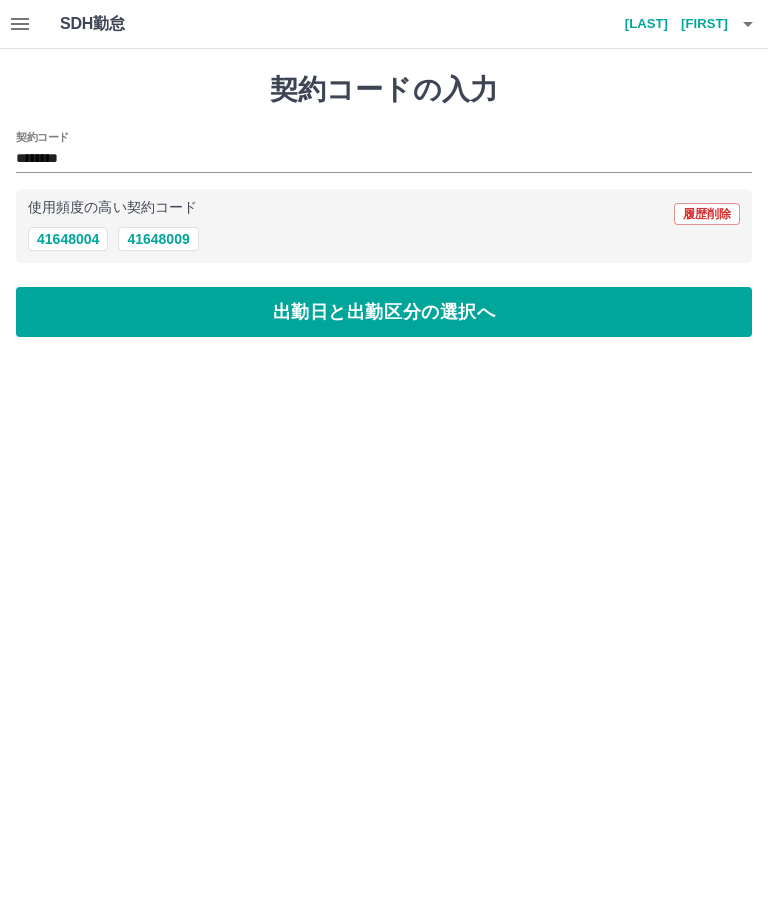 click on "出勤日と出勤区分の選択へ" at bounding box center (384, 312) 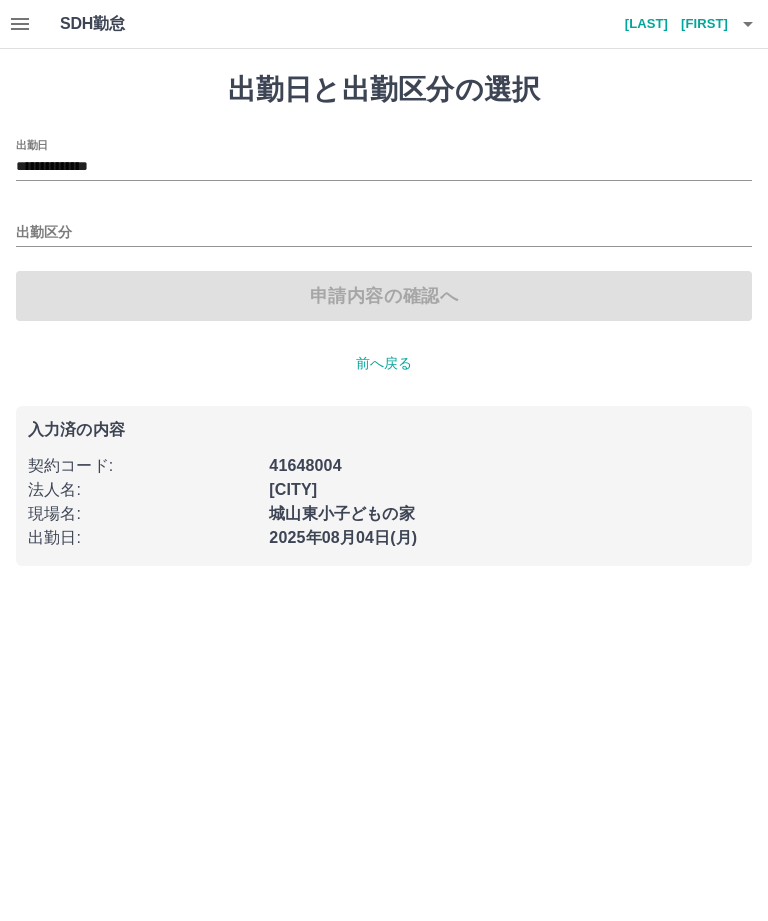 click on "出勤区分" at bounding box center [384, 226] 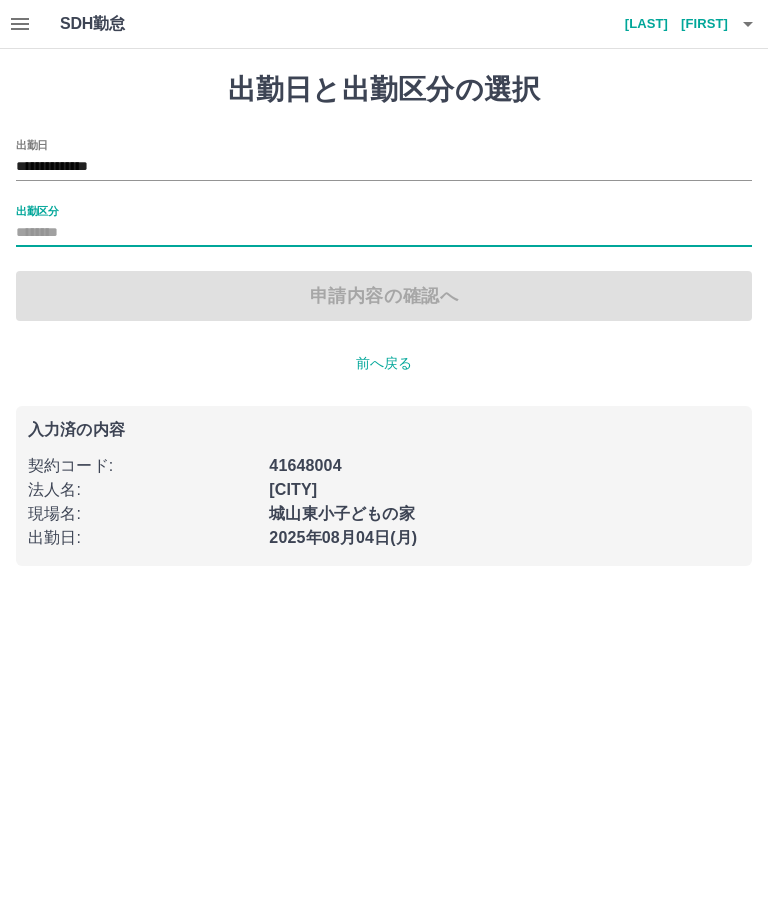 click on "出勤区分" at bounding box center (37, 210) 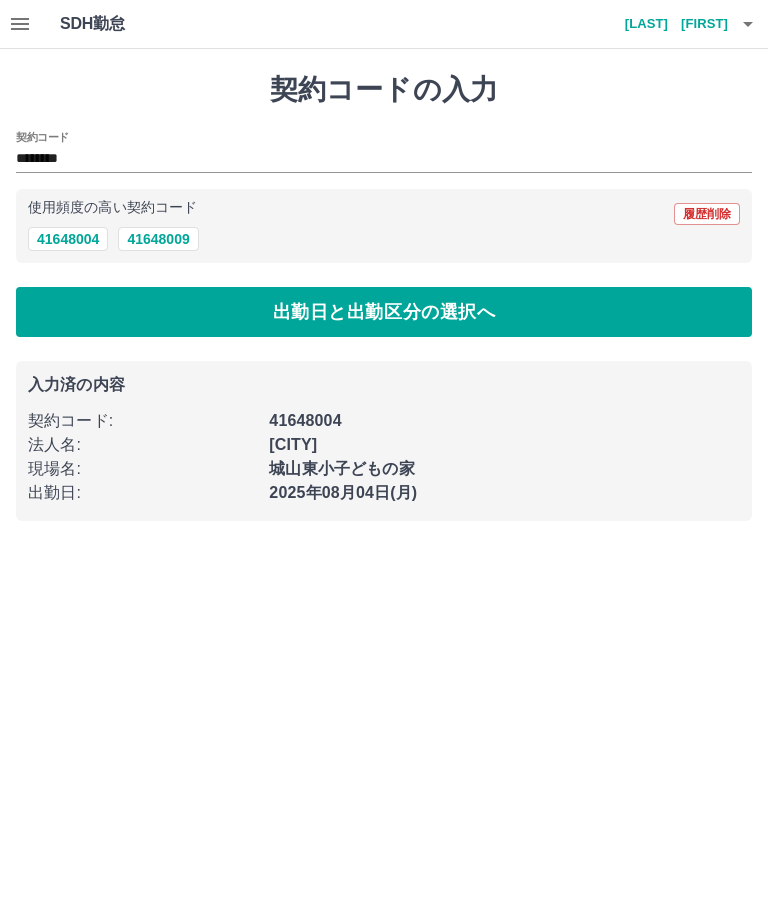 click on "41648004" at bounding box center (68, 239) 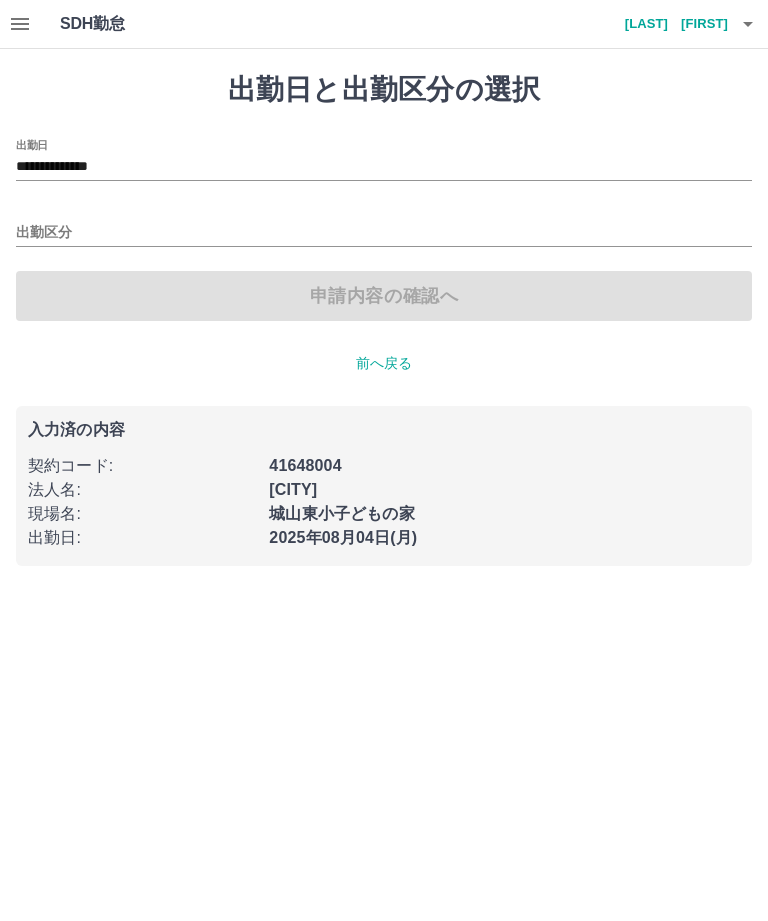 click on "申請内容の確認へ" at bounding box center (384, 296) 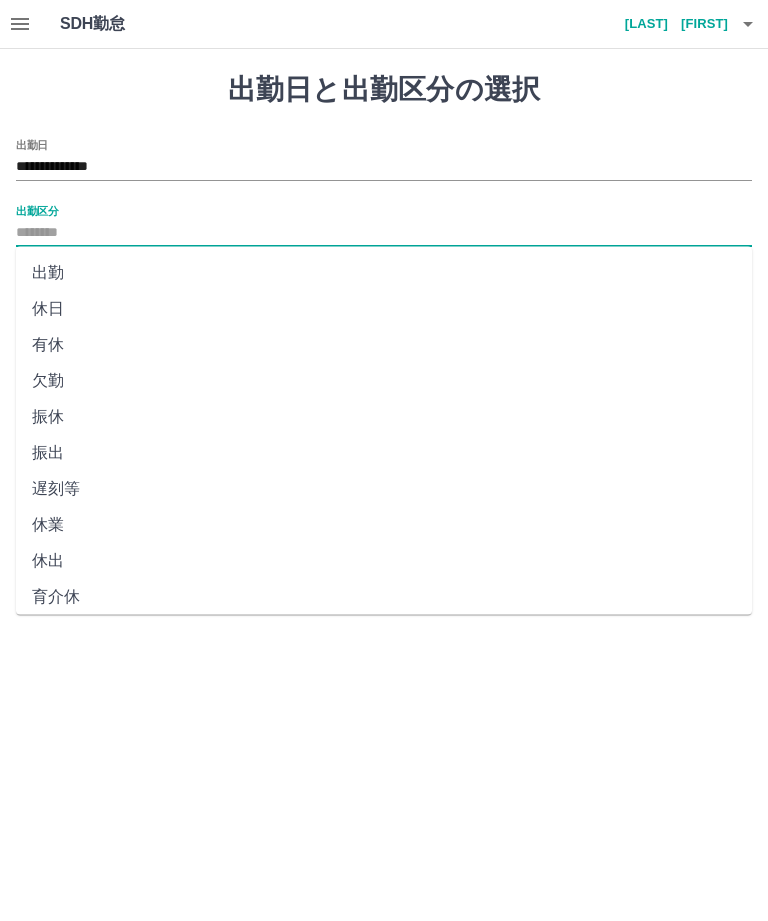click on "出勤" at bounding box center [384, 273] 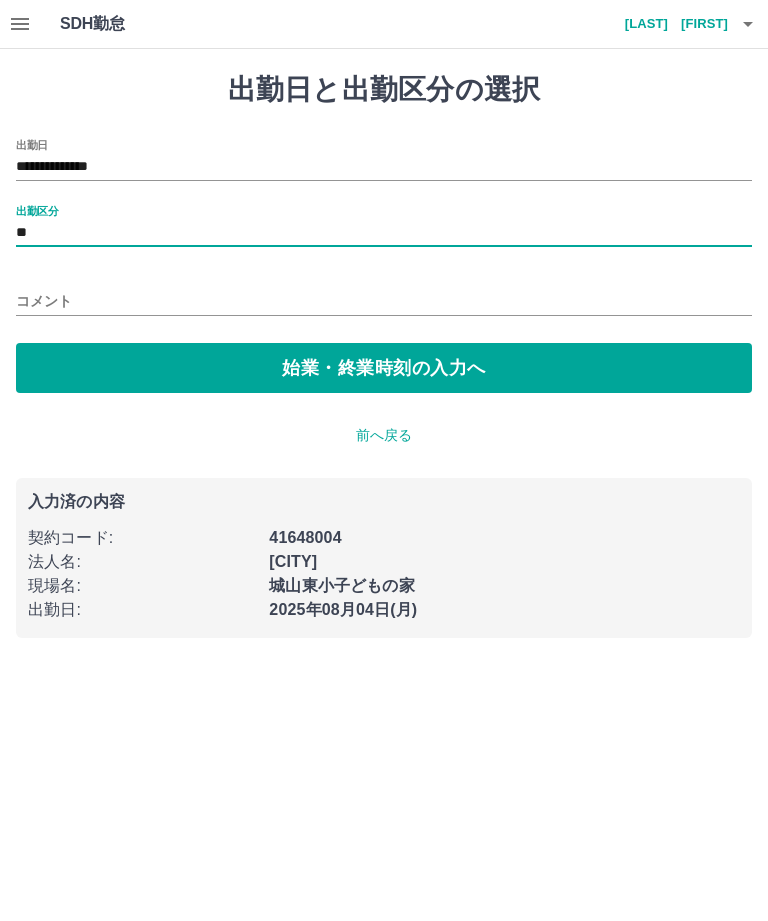 click on "始業・終業時刻の入力へ" at bounding box center (384, 368) 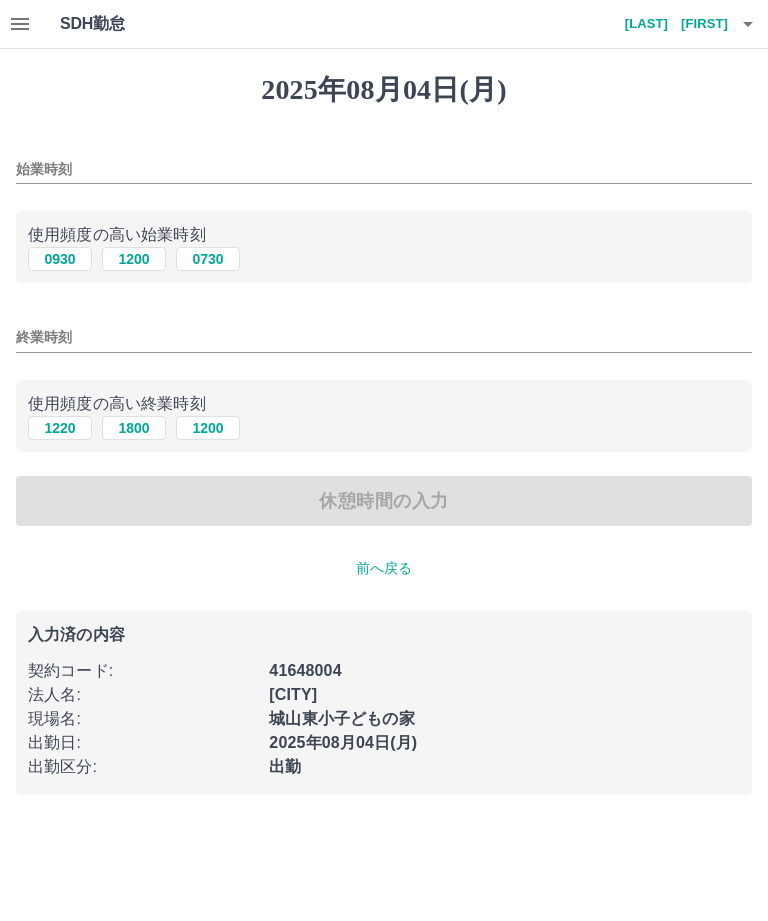 click on "始業時刻" at bounding box center (384, 169) 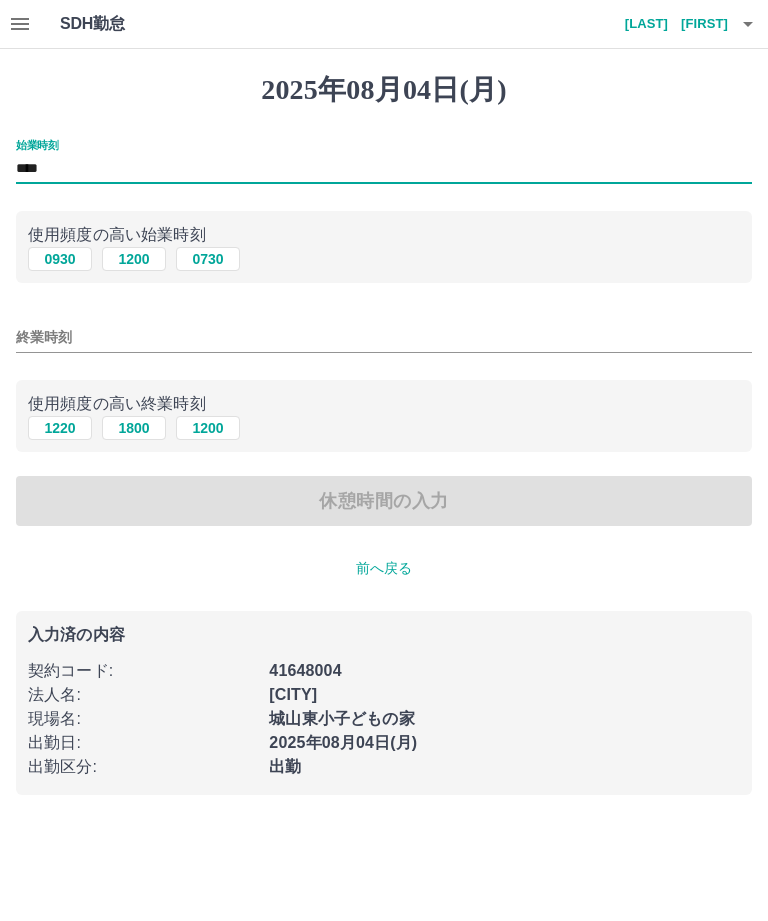type on "****" 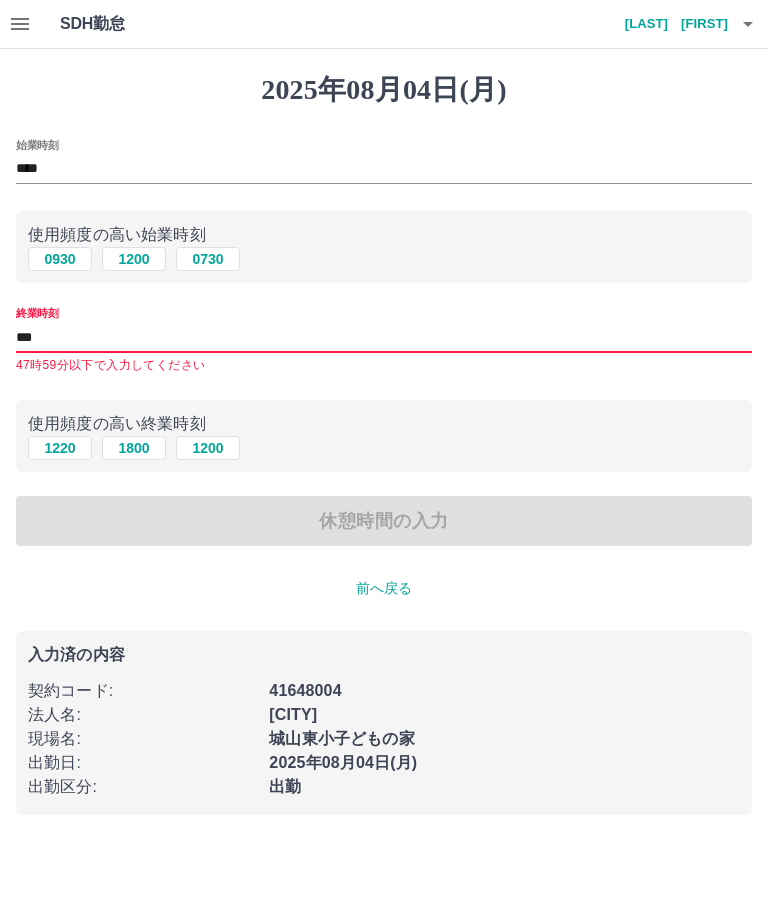 type on "****" 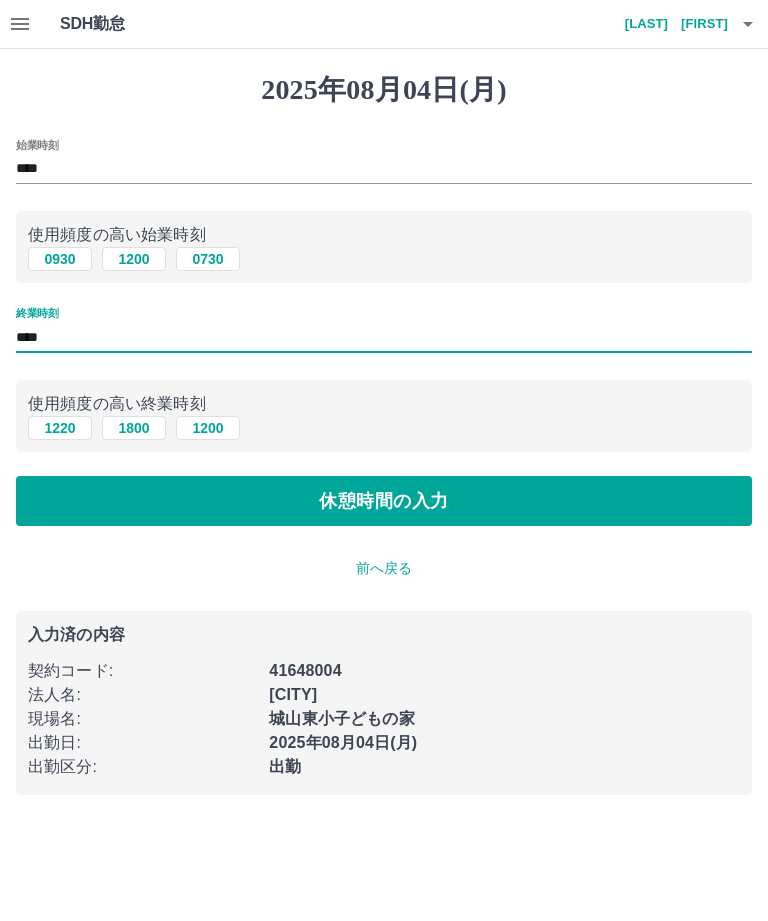 click on "前へ戻る" at bounding box center [384, 568] 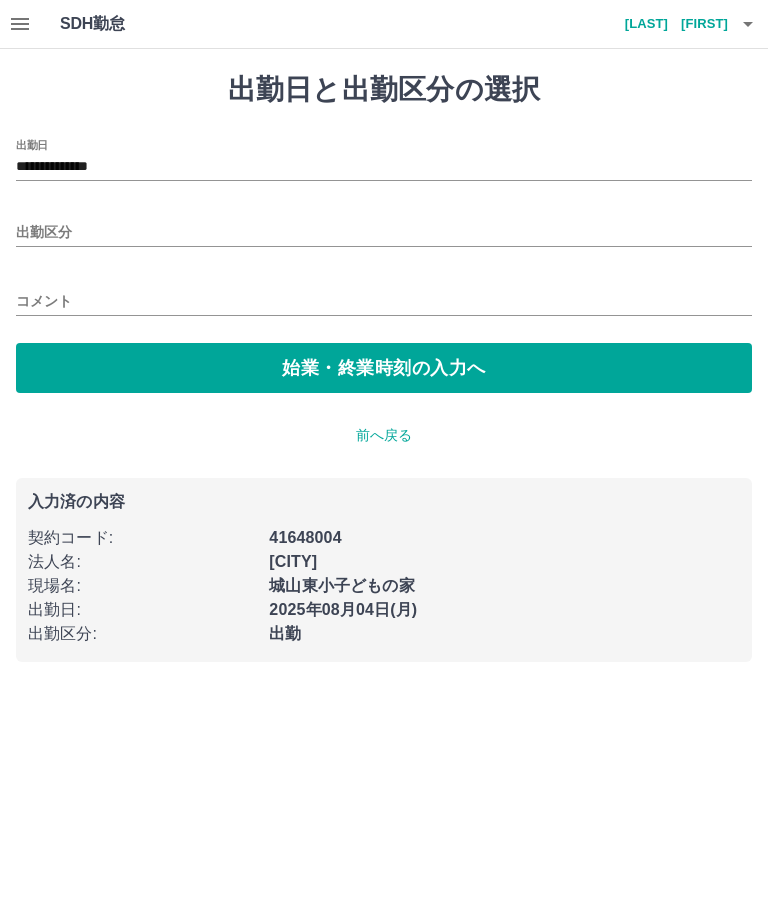 type on "**" 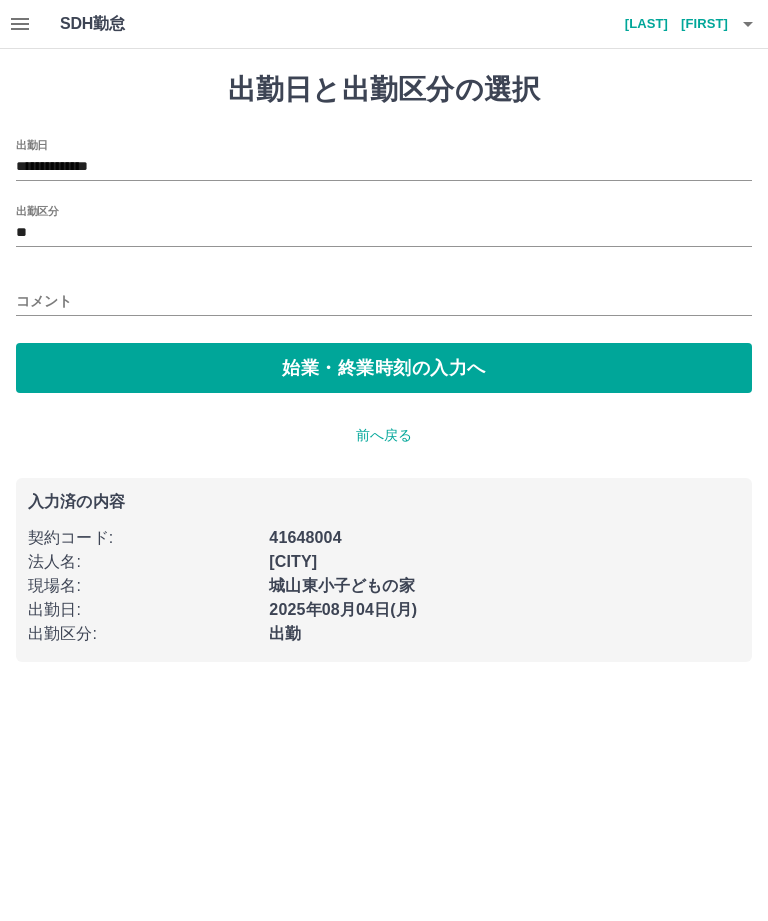 click on "始業・終業時刻の入力へ" at bounding box center (384, 368) 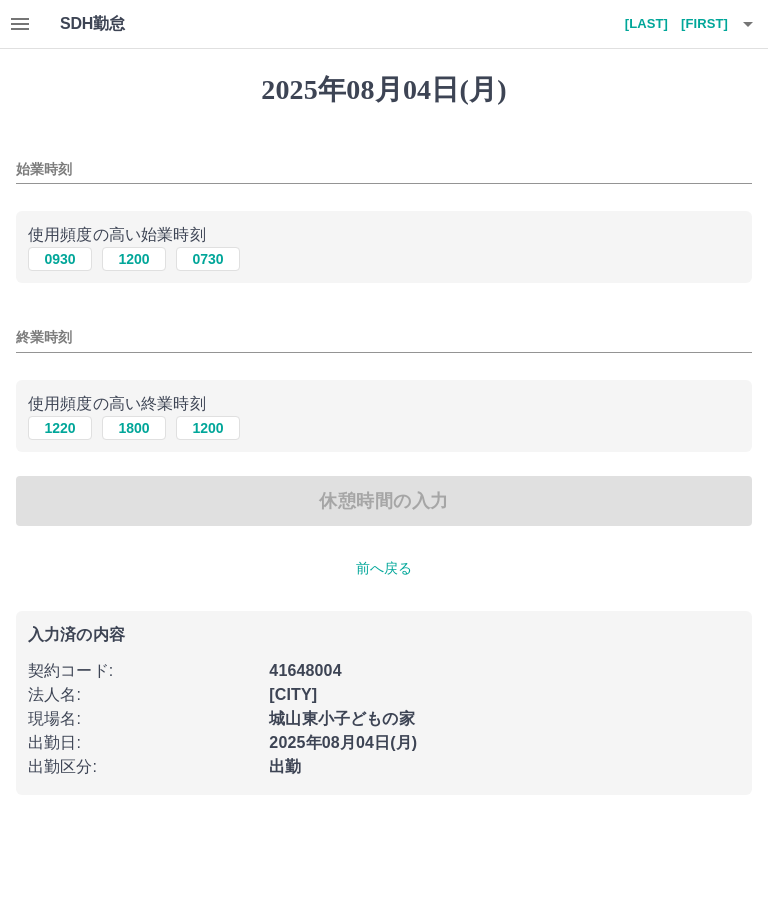 click on "始業時刻" at bounding box center (384, 169) 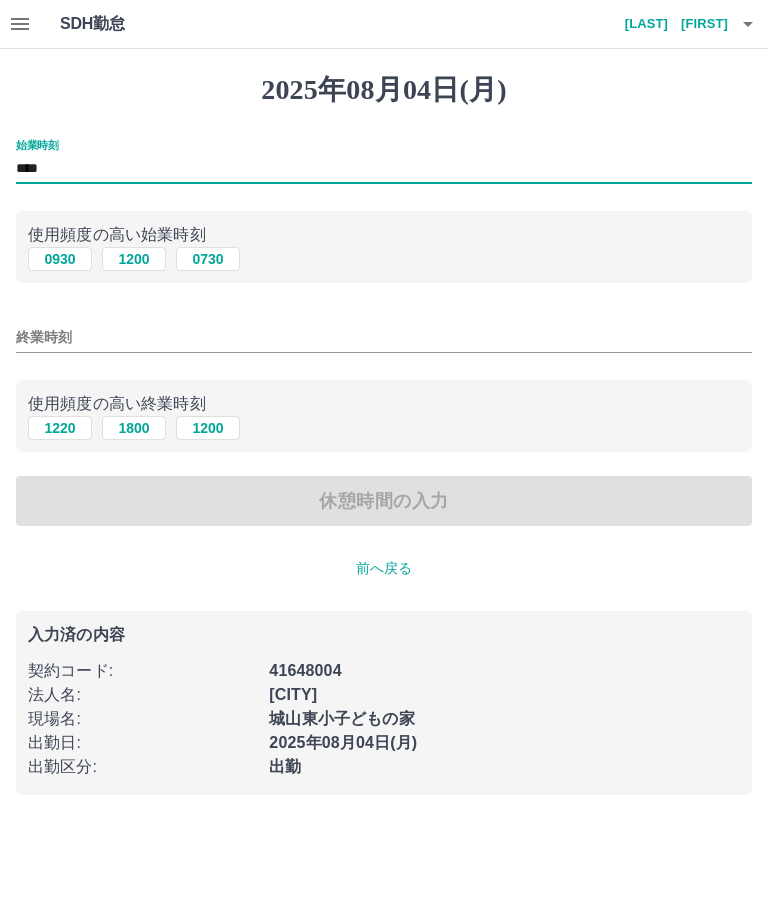 type on "****" 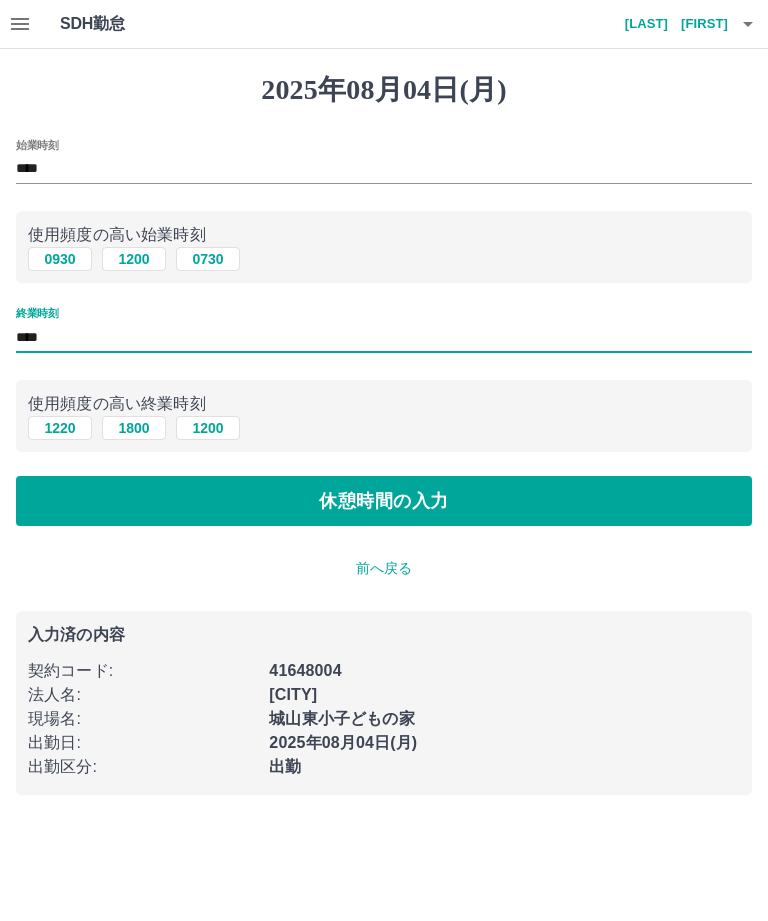 type on "****" 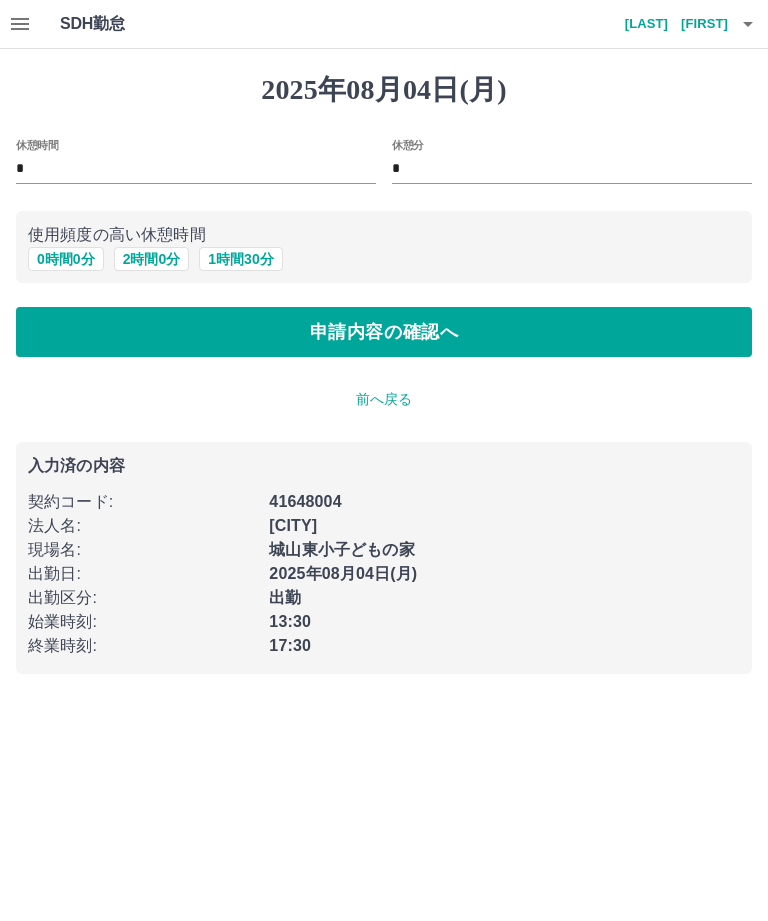 click on "申請内容の確認へ" at bounding box center [384, 332] 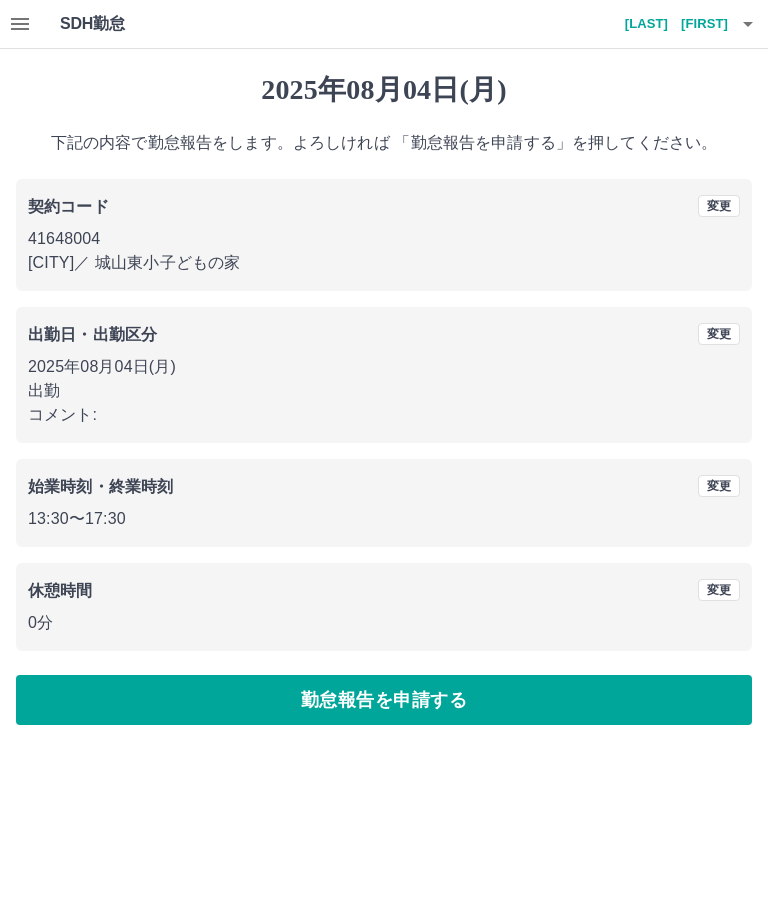 click on "勤怠報告を申請する" at bounding box center (384, 700) 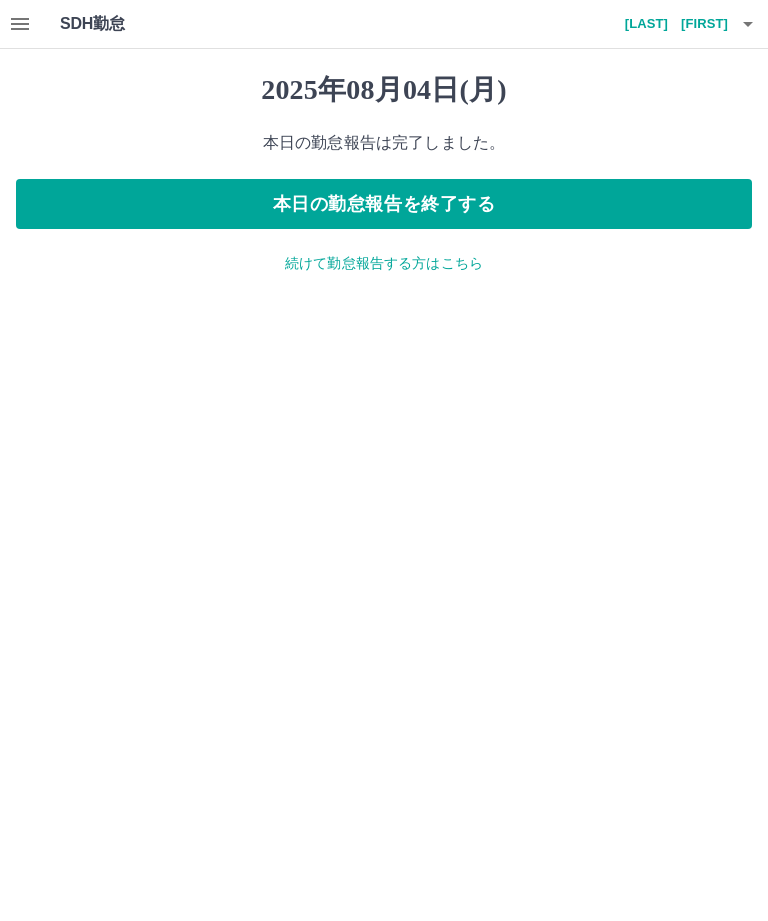 click on "続けて勤怠報告する方はこちら" at bounding box center (384, 263) 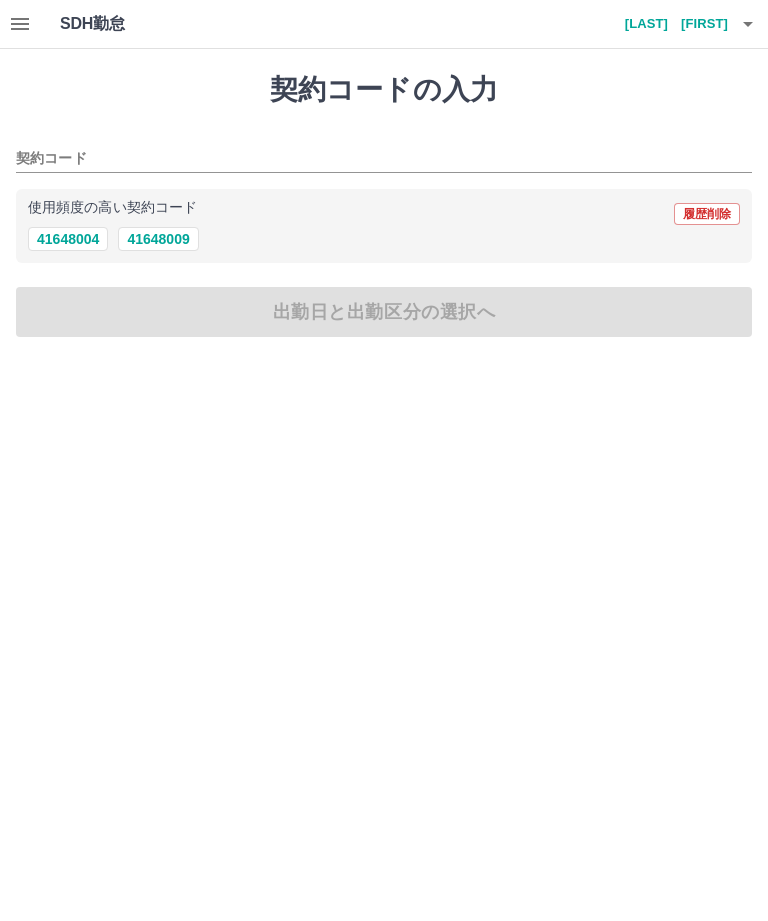 click on "41648004" at bounding box center [68, 239] 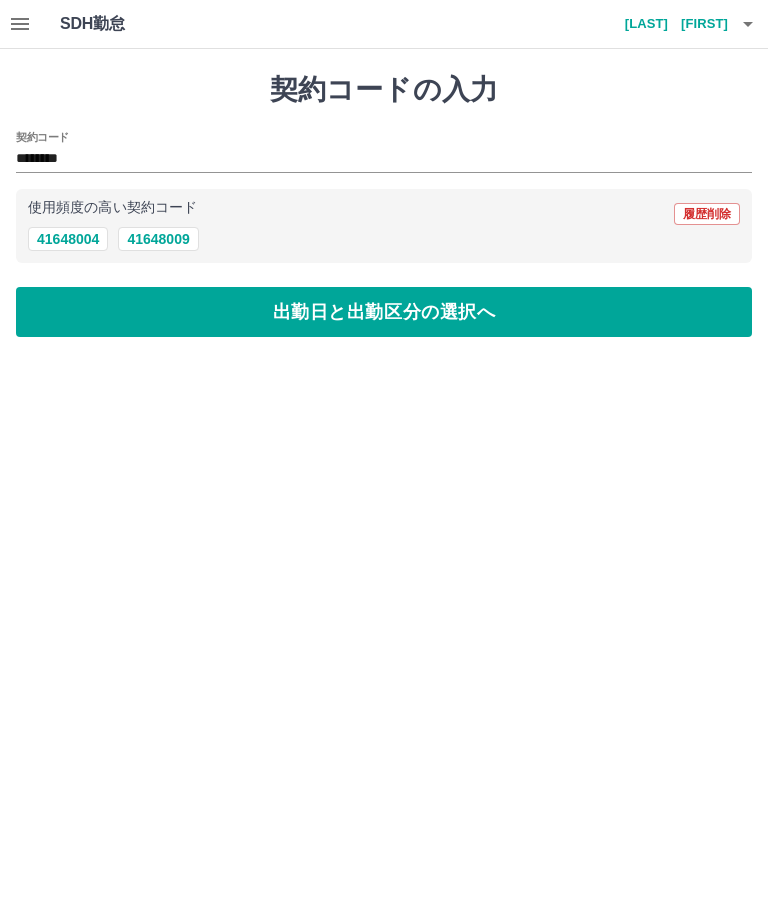 type on "********" 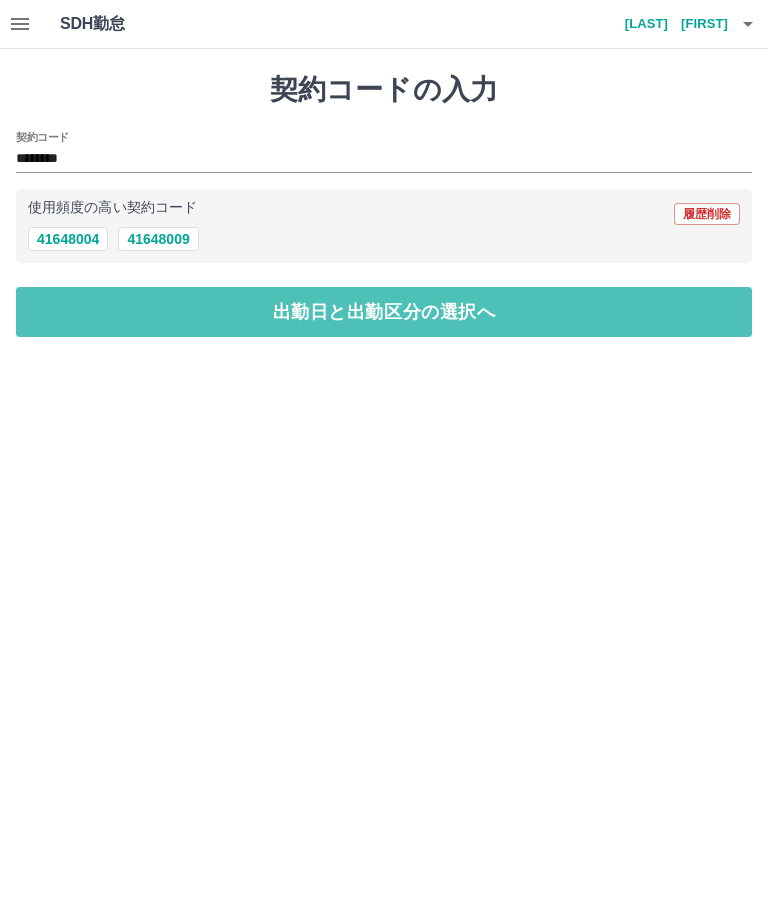 click on "出勤日と出勤区分の選択へ" at bounding box center (384, 312) 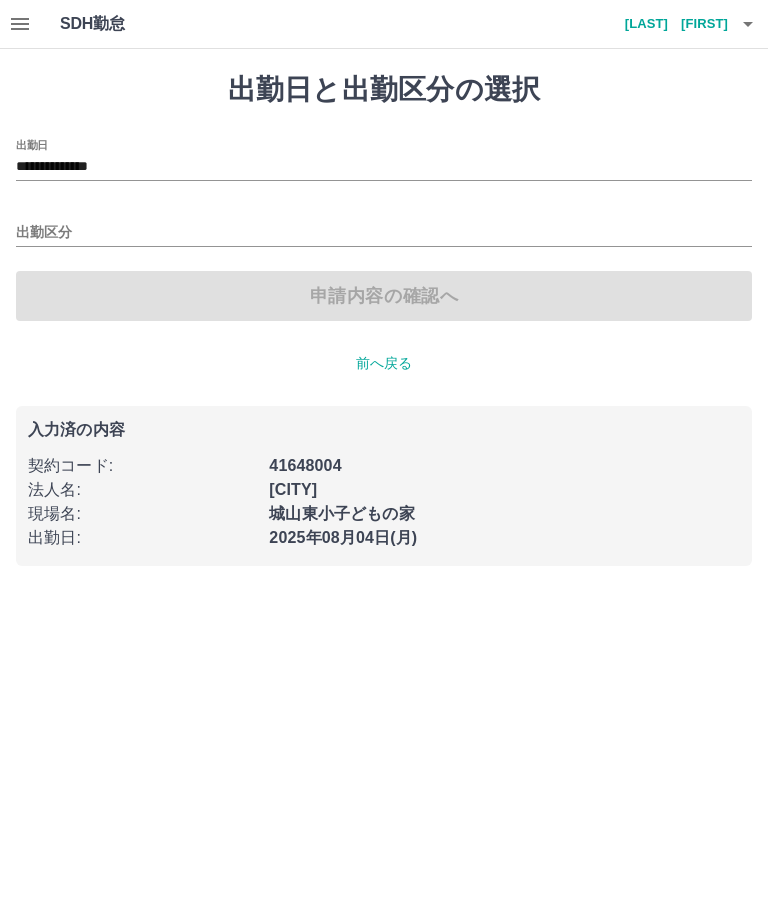 click on "**********" at bounding box center [384, 167] 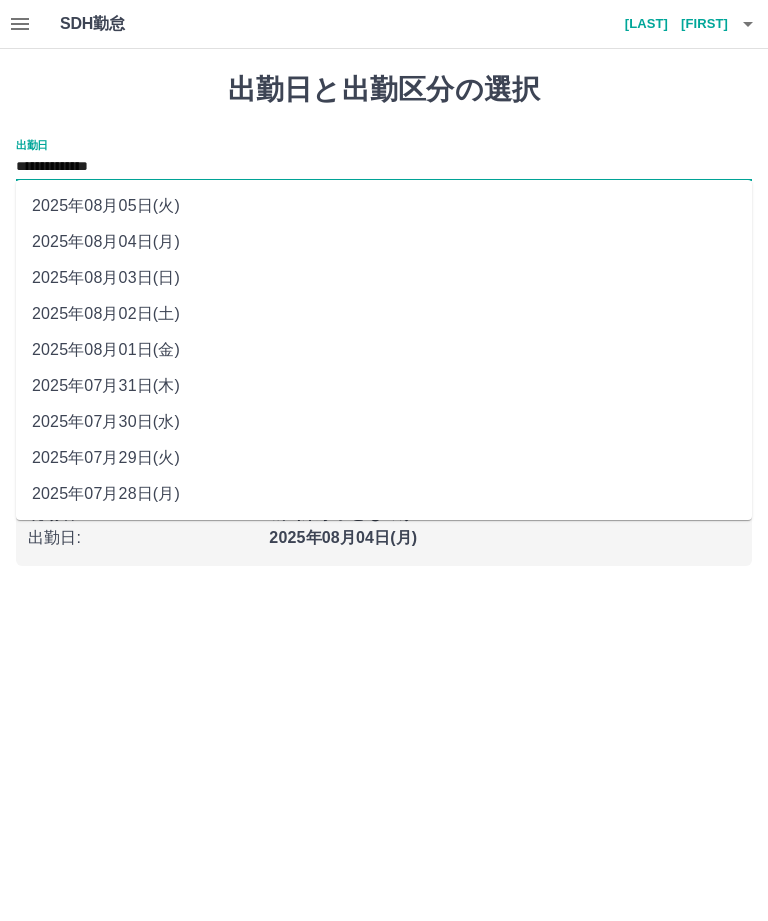 click on "2025年08月03日(日)" at bounding box center [384, 278] 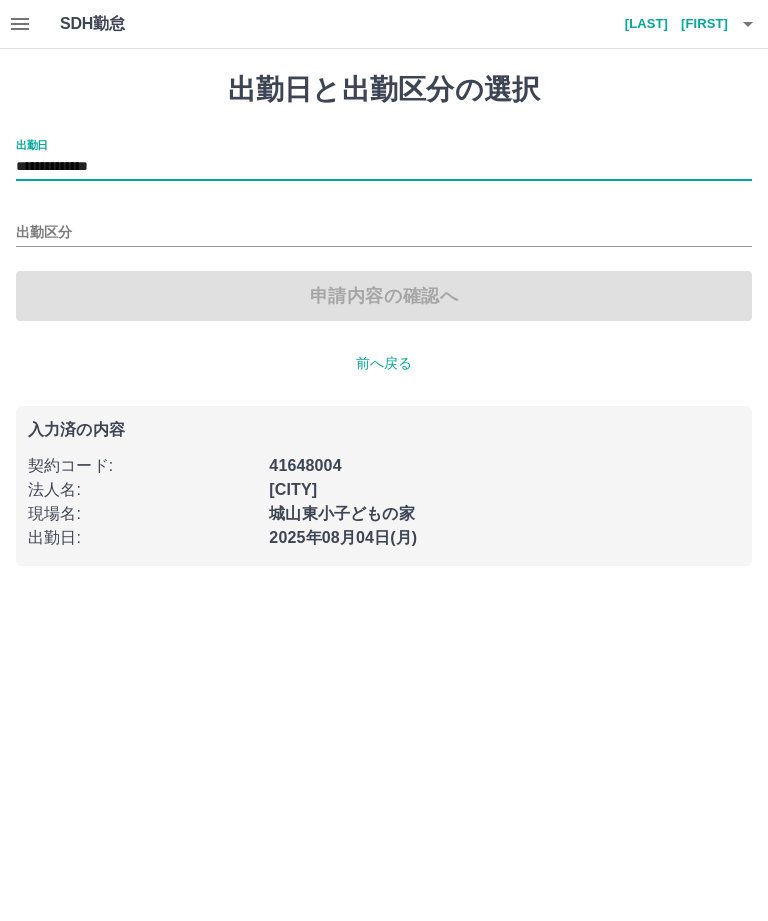 click on "出勤区分" at bounding box center [384, 233] 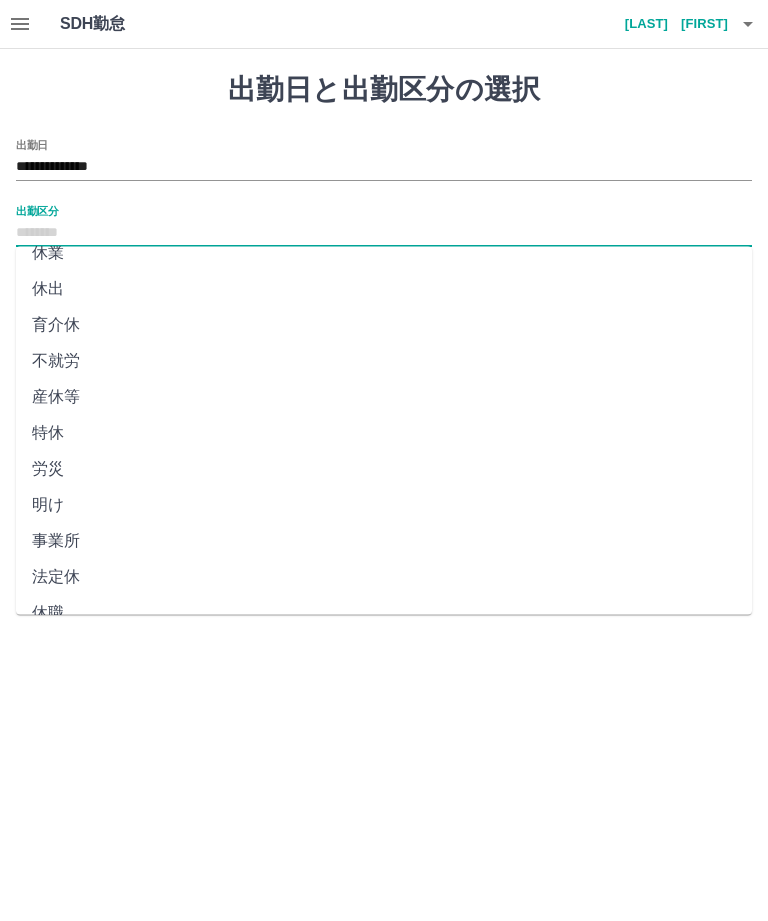 scroll, scrollTop: 270, scrollLeft: 0, axis: vertical 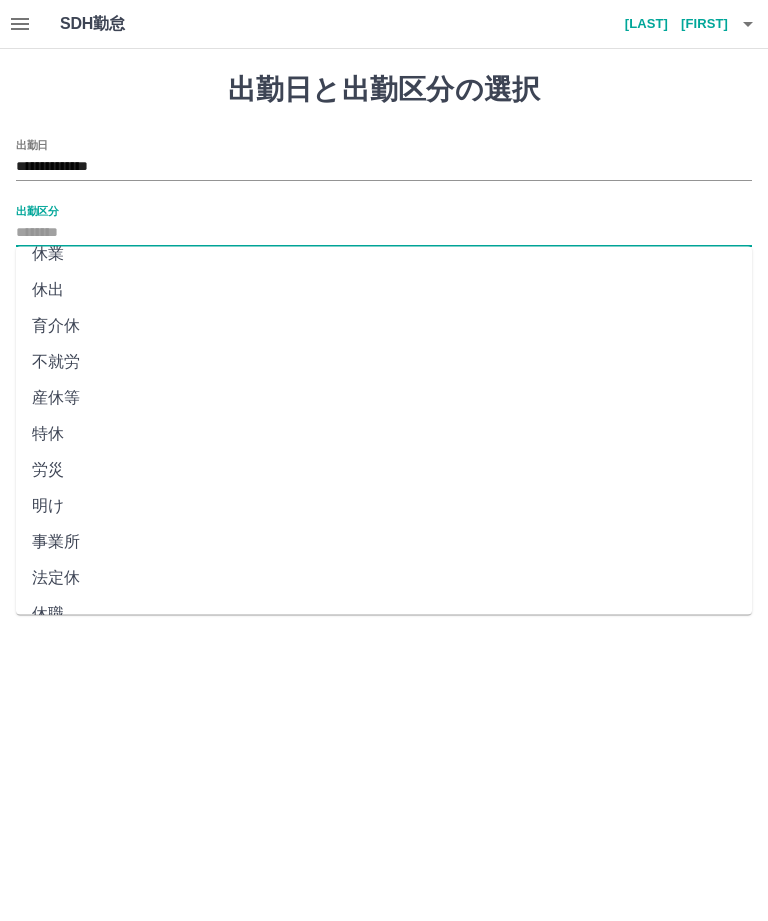 click on "法定休" at bounding box center (384, 579) 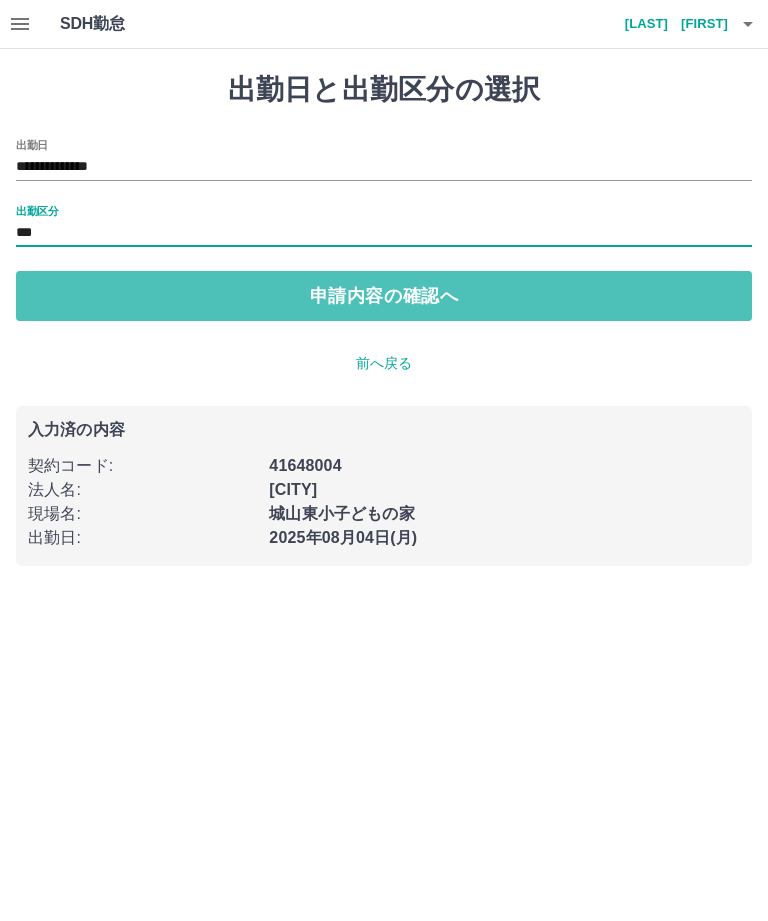 click on "申請内容の確認へ" at bounding box center [384, 296] 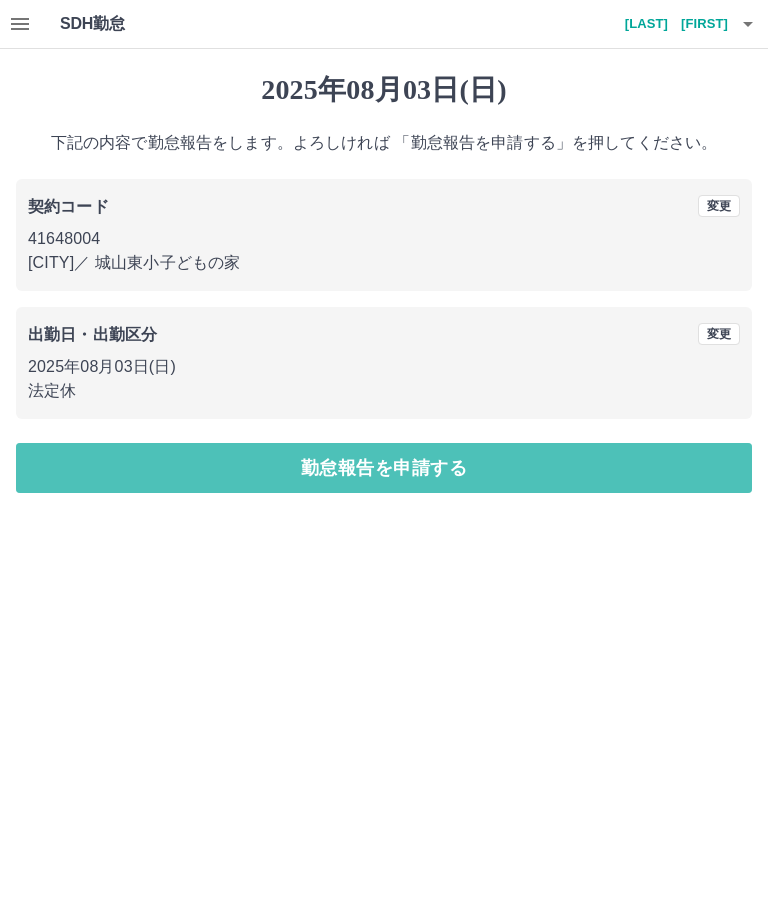 click on "勤怠報告を申請する" at bounding box center [384, 468] 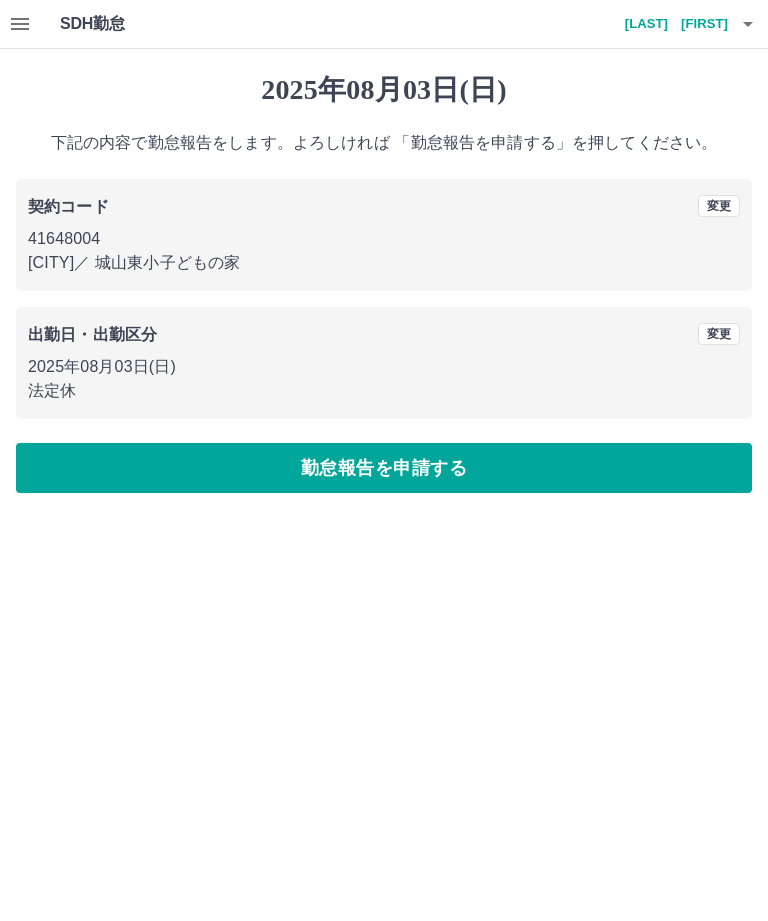 click on "勤怠報告を申請する" at bounding box center [384, 468] 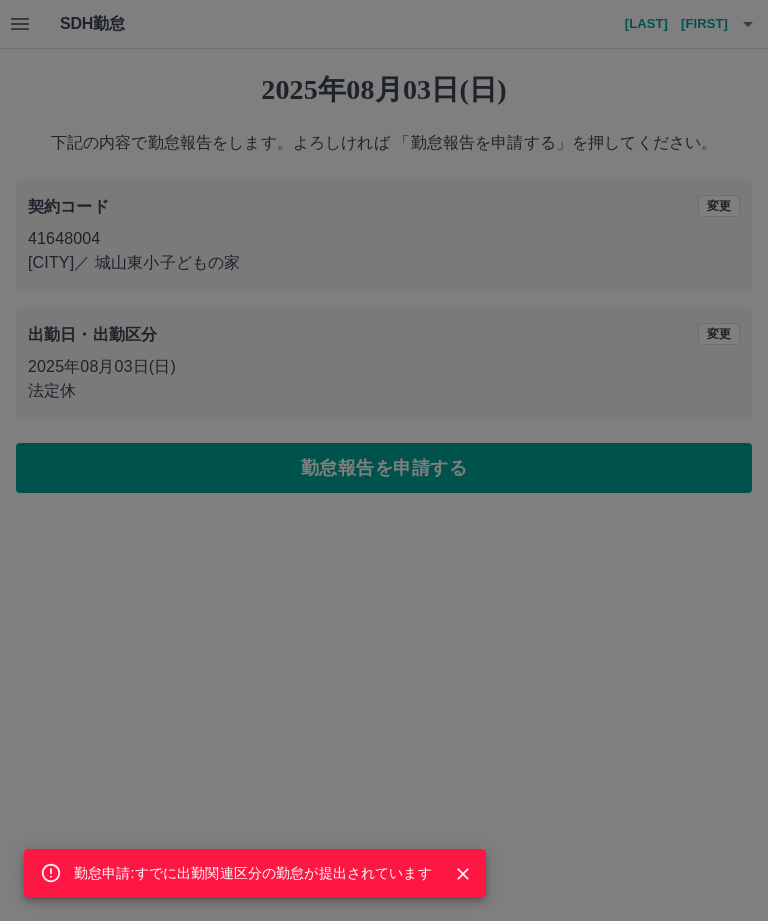click at bounding box center (463, 874) 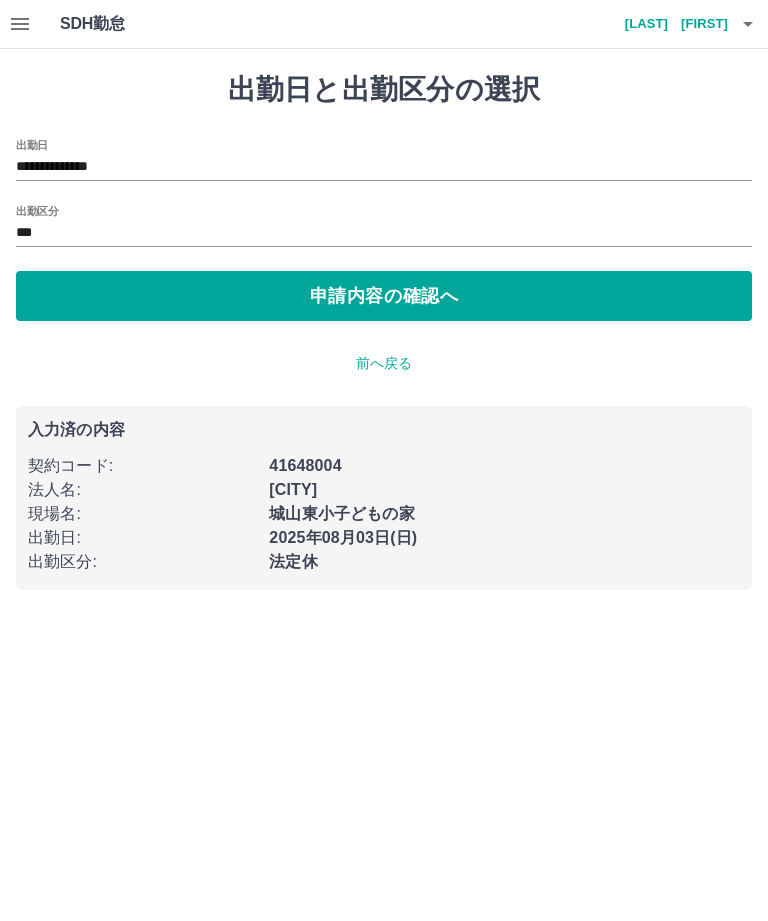 click 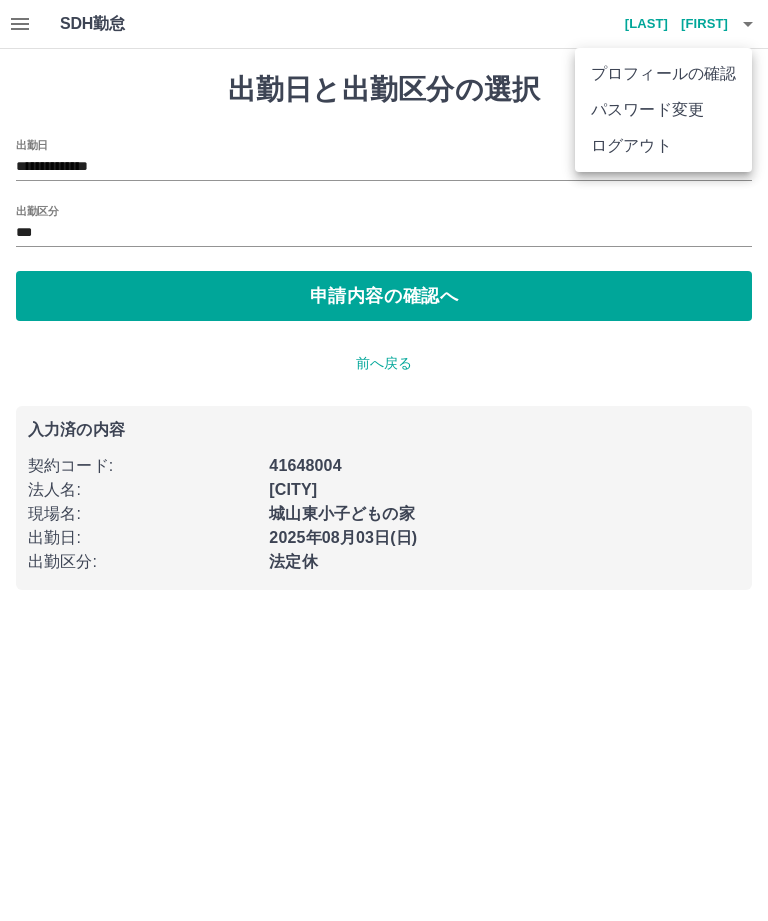 click on "ログアウト" at bounding box center (663, 146) 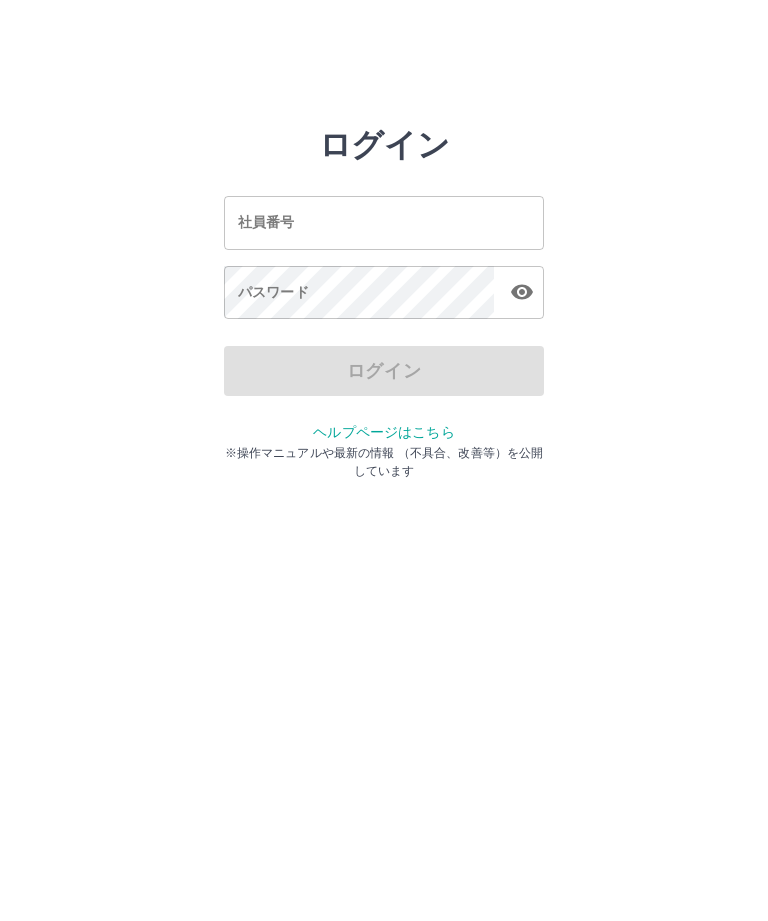 scroll, scrollTop: 0, scrollLeft: 0, axis: both 